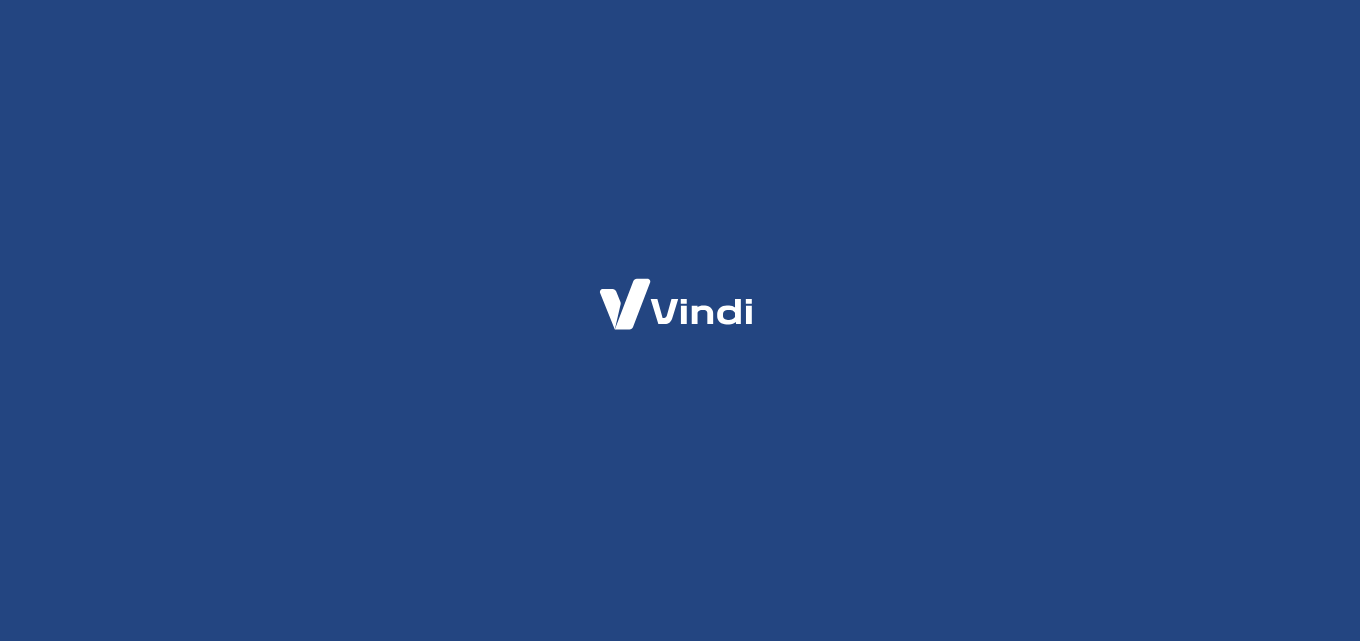scroll, scrollTop: 0, scrollLeft: 0, axis: both 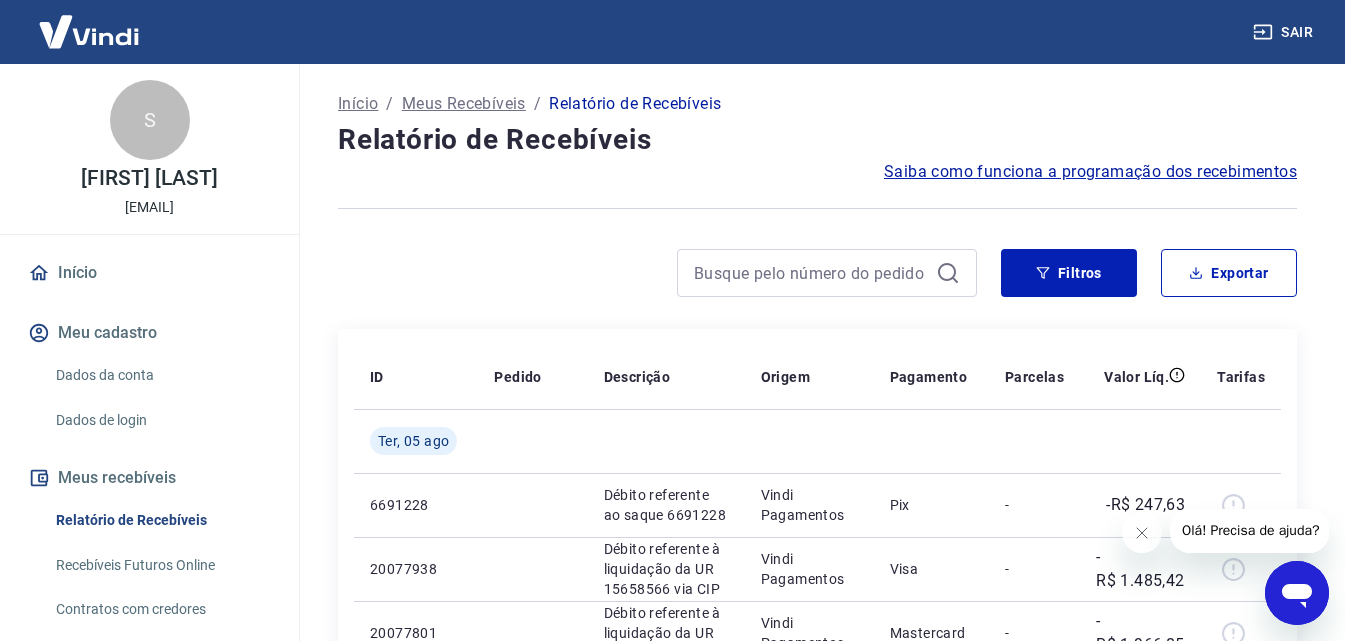 click 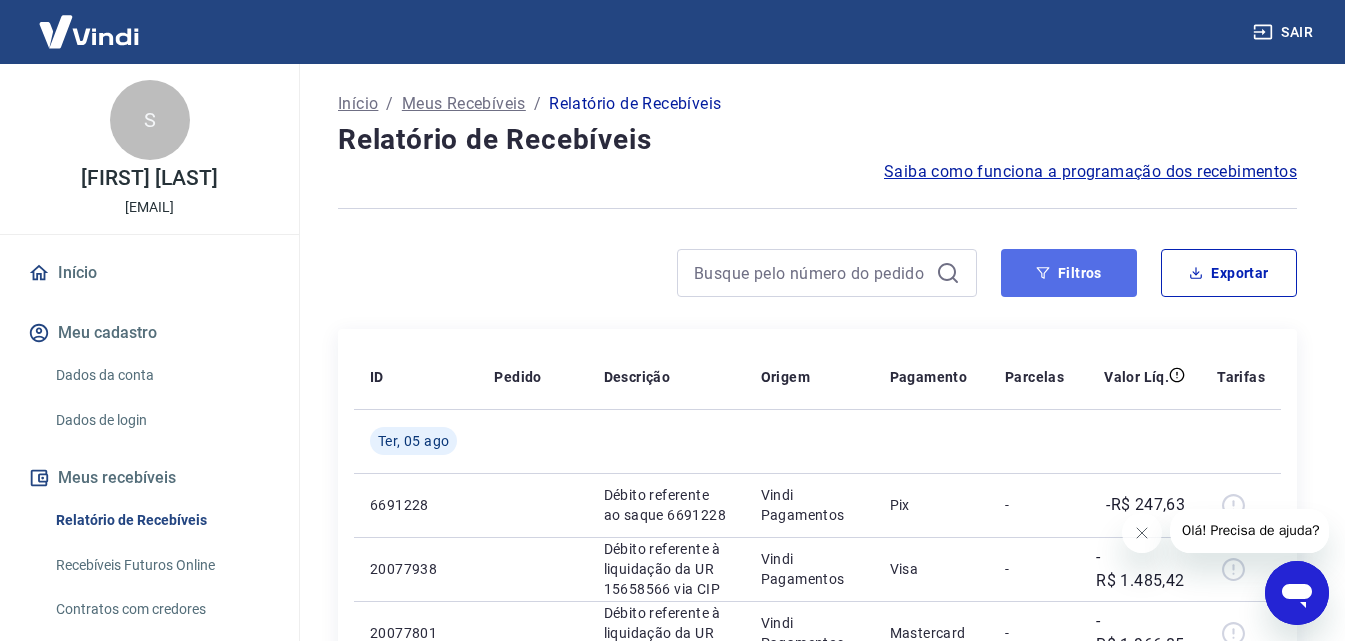 click on "Filtros" at bounding box center (1069, 273) 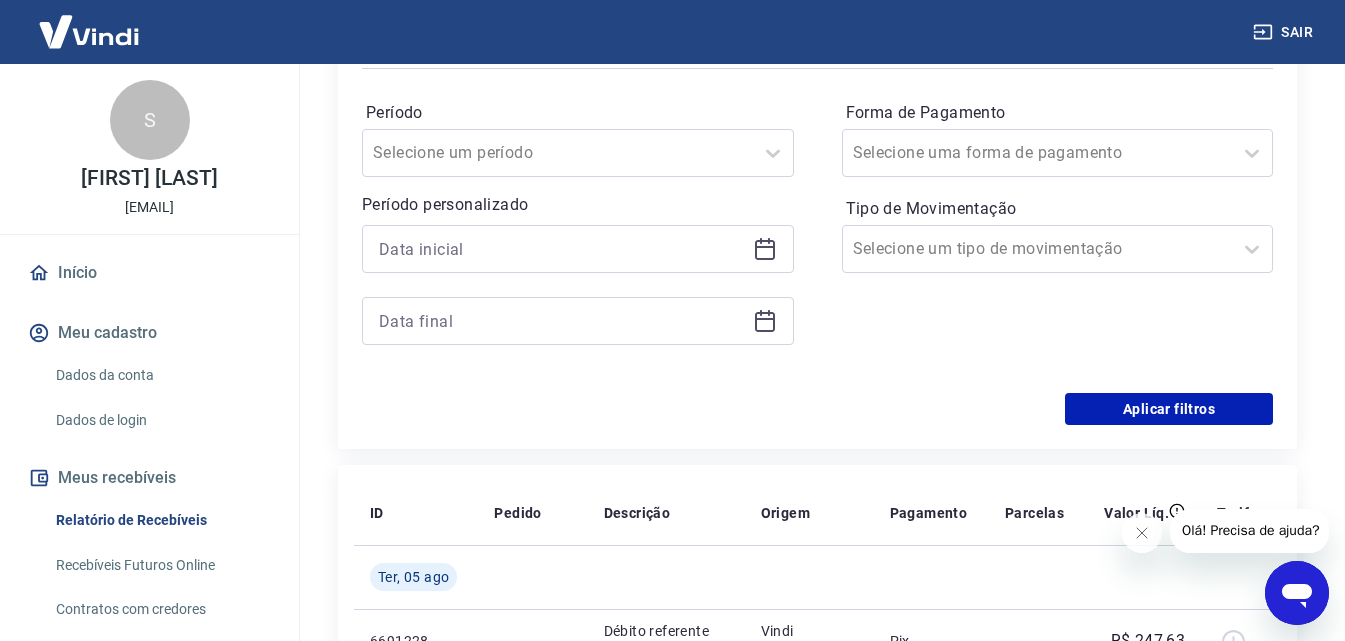 scroll, scrollTop: 200, scrollLeft: 0, axis: vertical 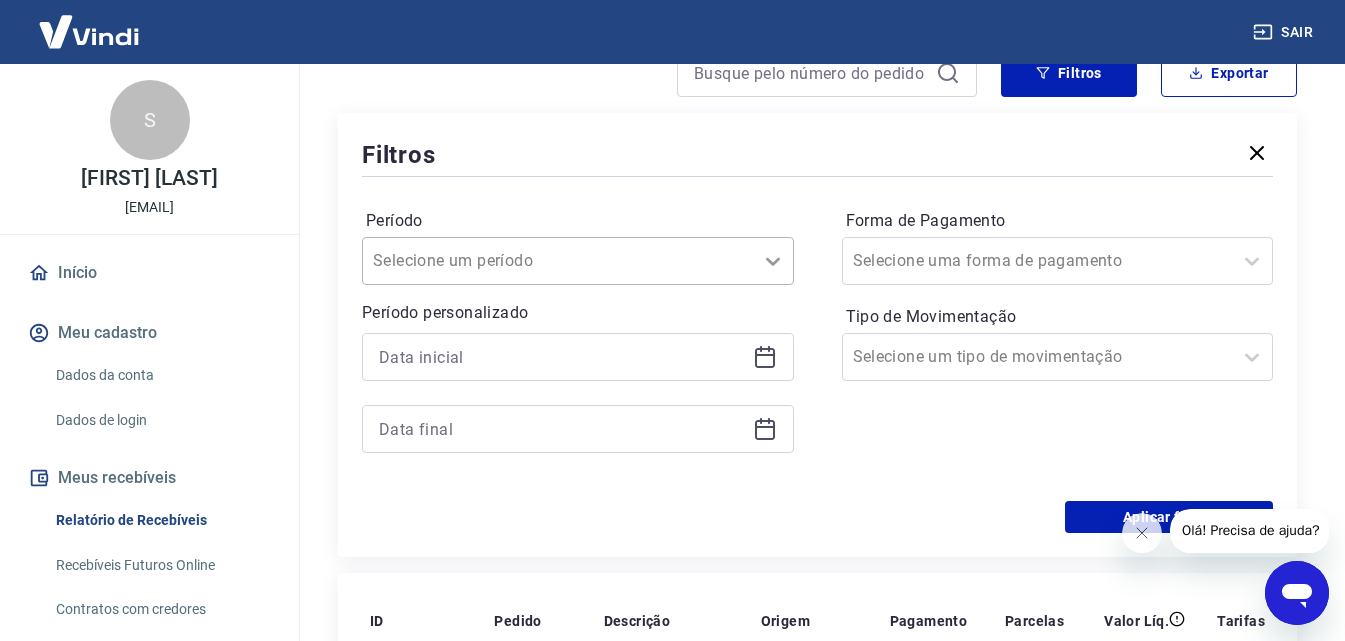 click 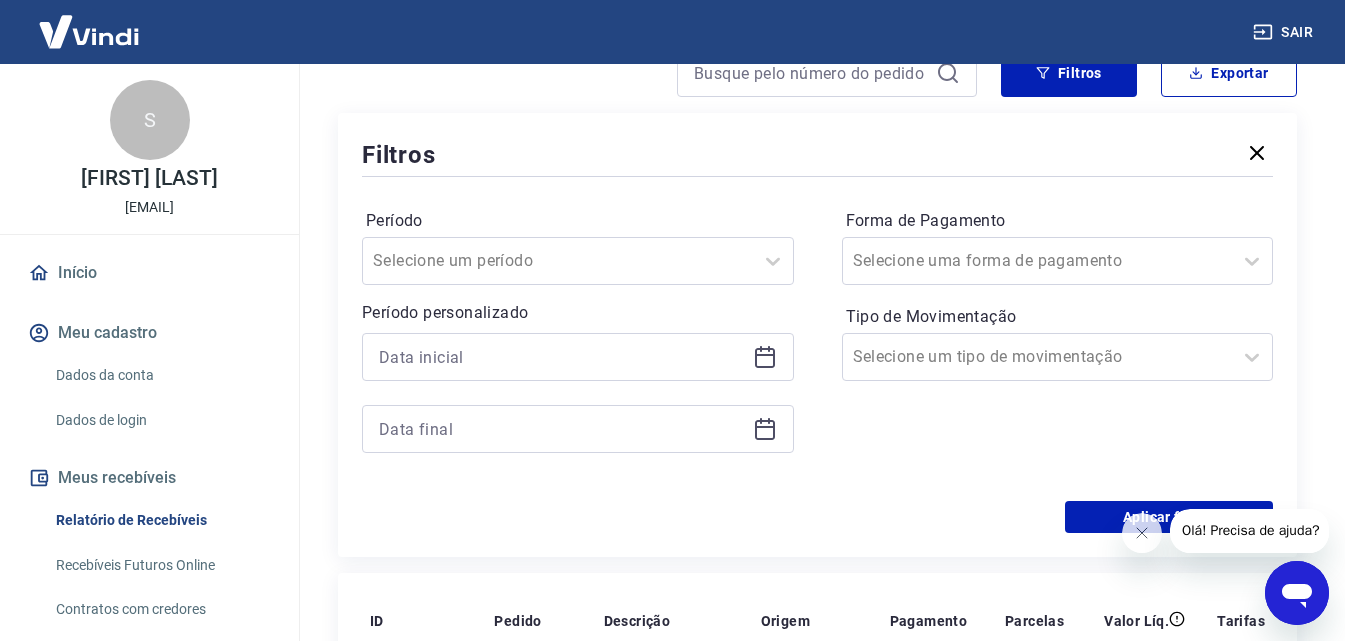 click on "Forma de Pagamento Selecione uma forma de pagamento Tipo de Movimentação Selecione um tipo de movimentação" at bounding box center [1058, 341] 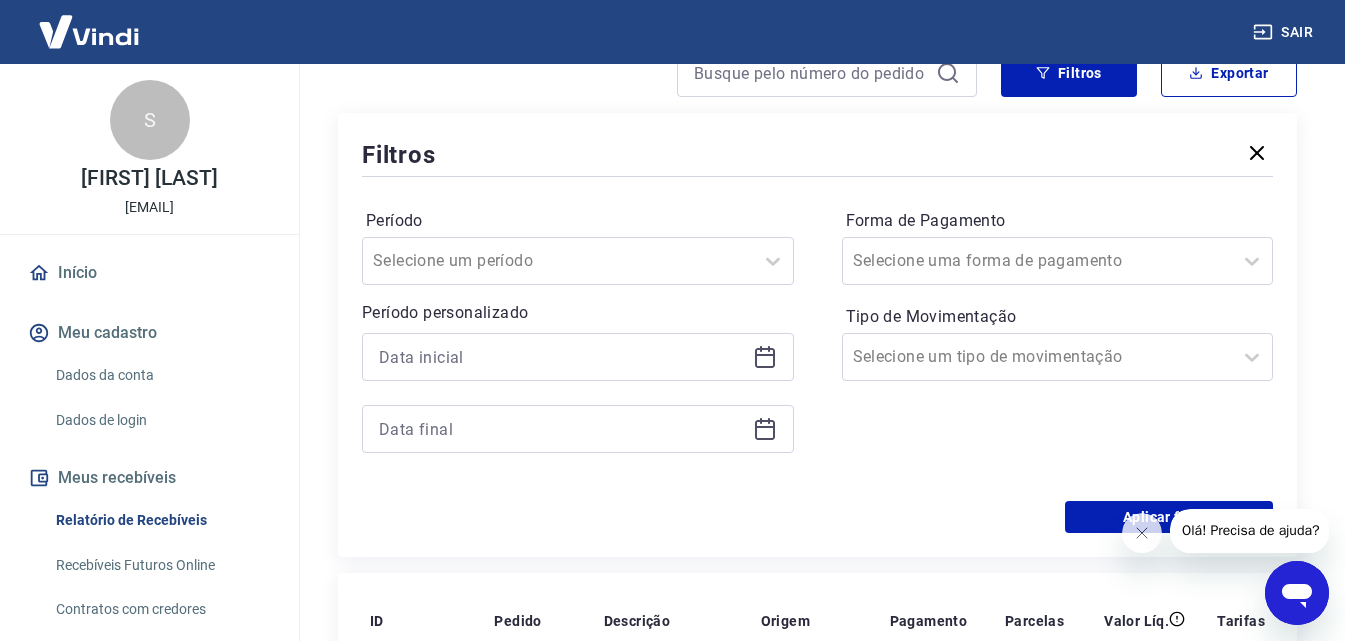 click 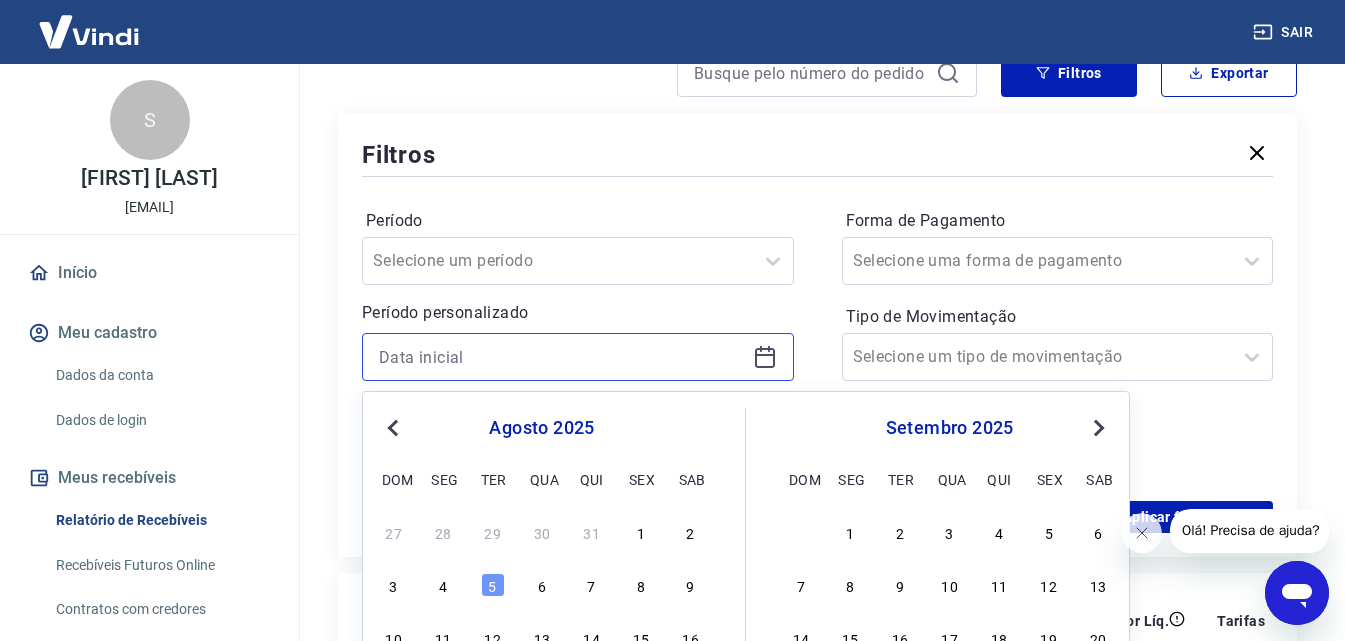 scroll, scrollTop: 400, scrollLeft: 0, axis: vertical 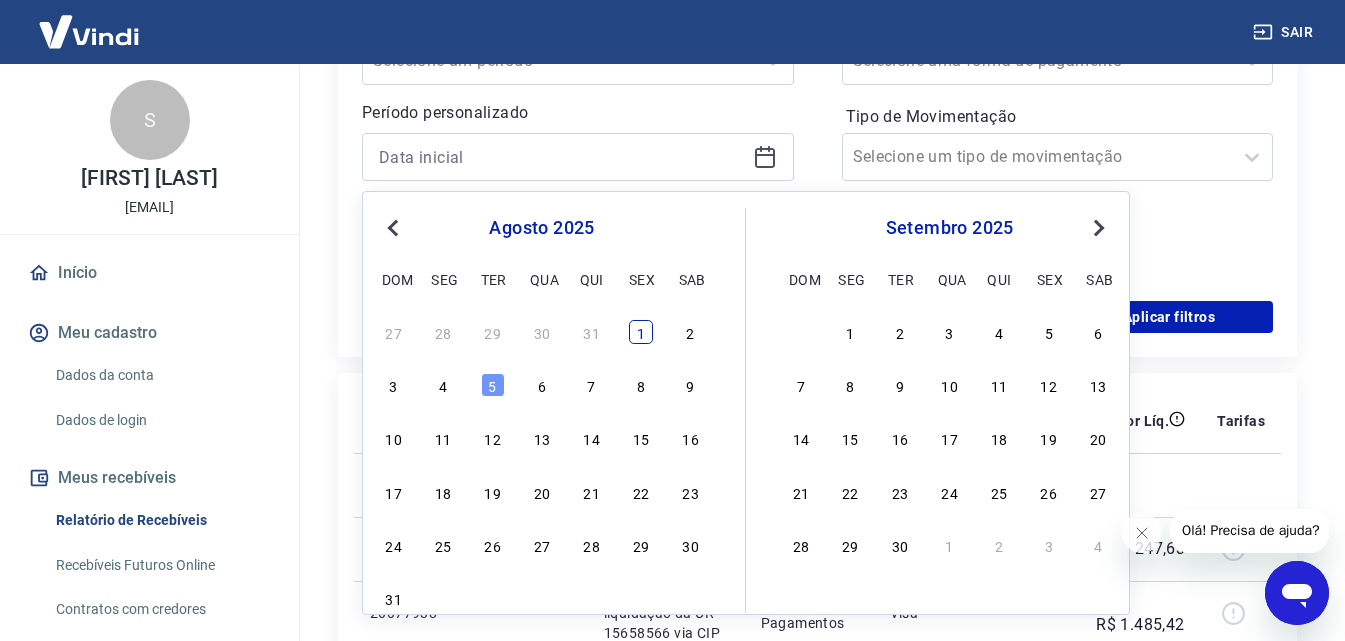 click on "1" at bounding box center (641, 332) 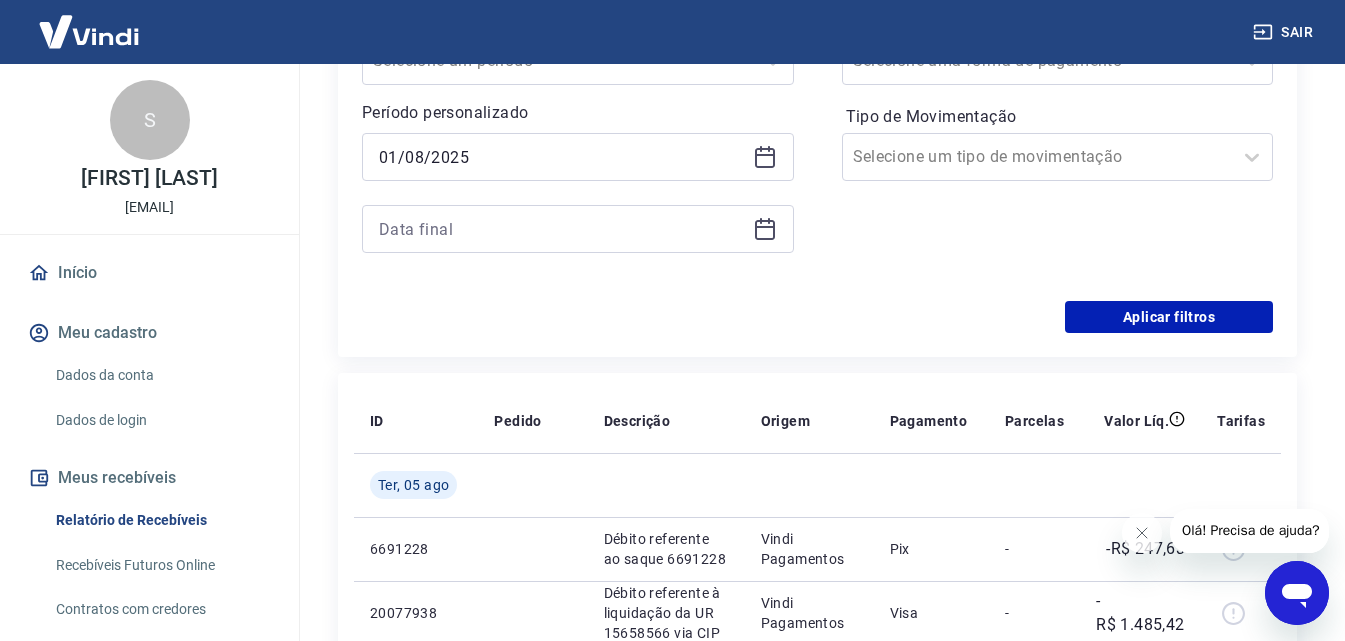 type on "01/08/2025" 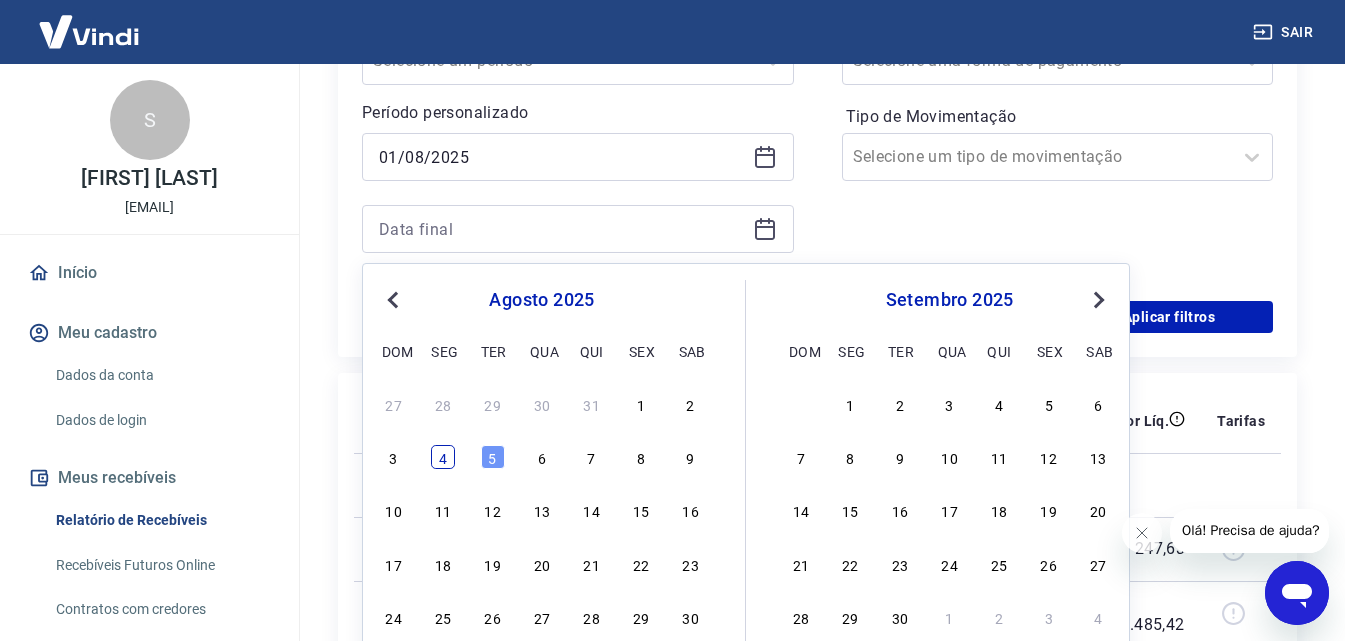 click on "4" at bounding box center (443, 457) 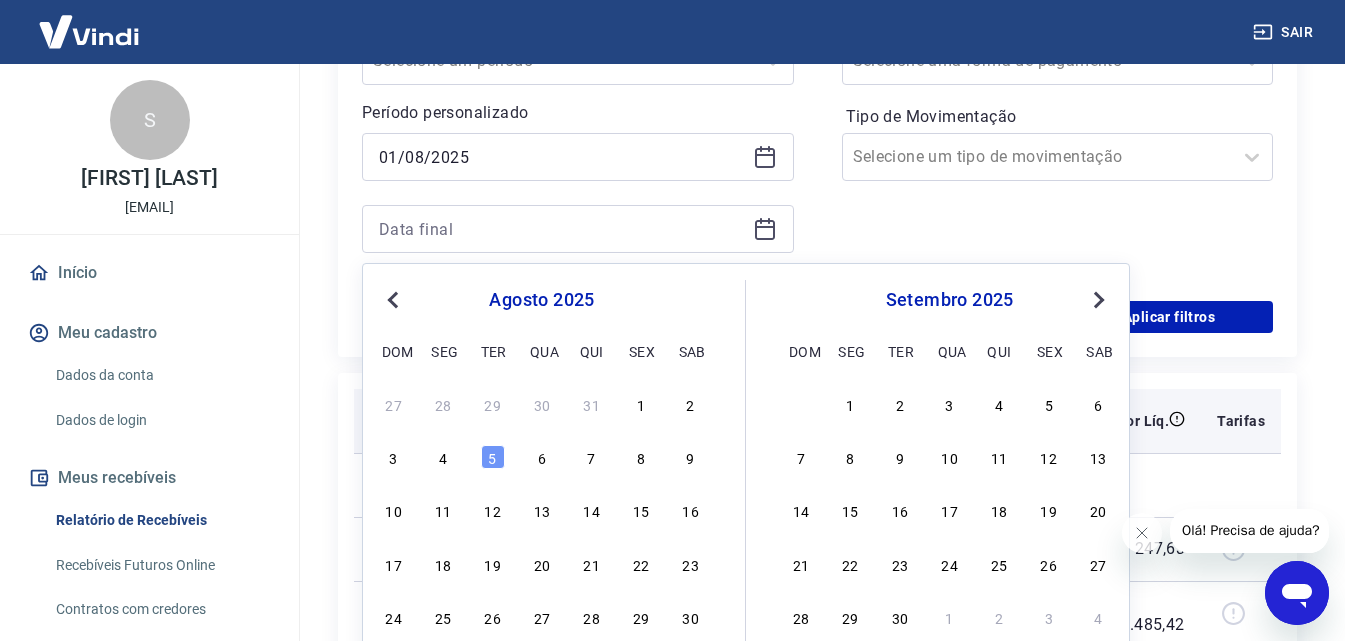 type on "04/08/2025" 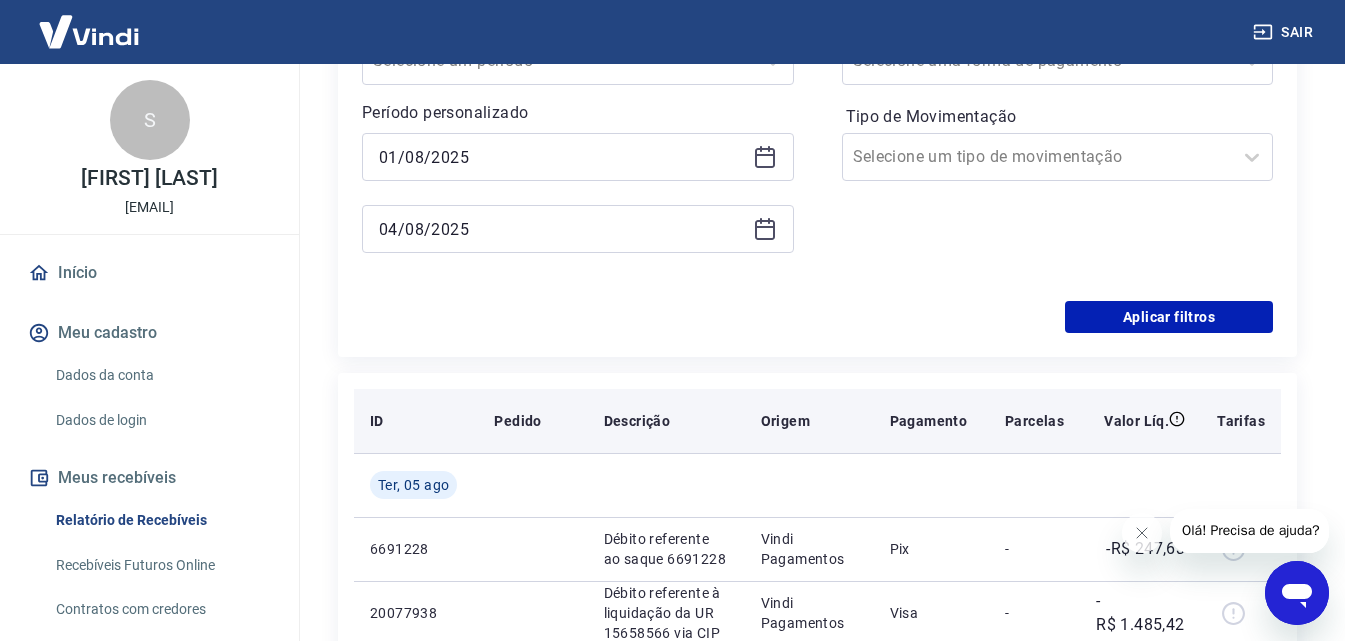 click on "ID" at bounding box center [416, 421] 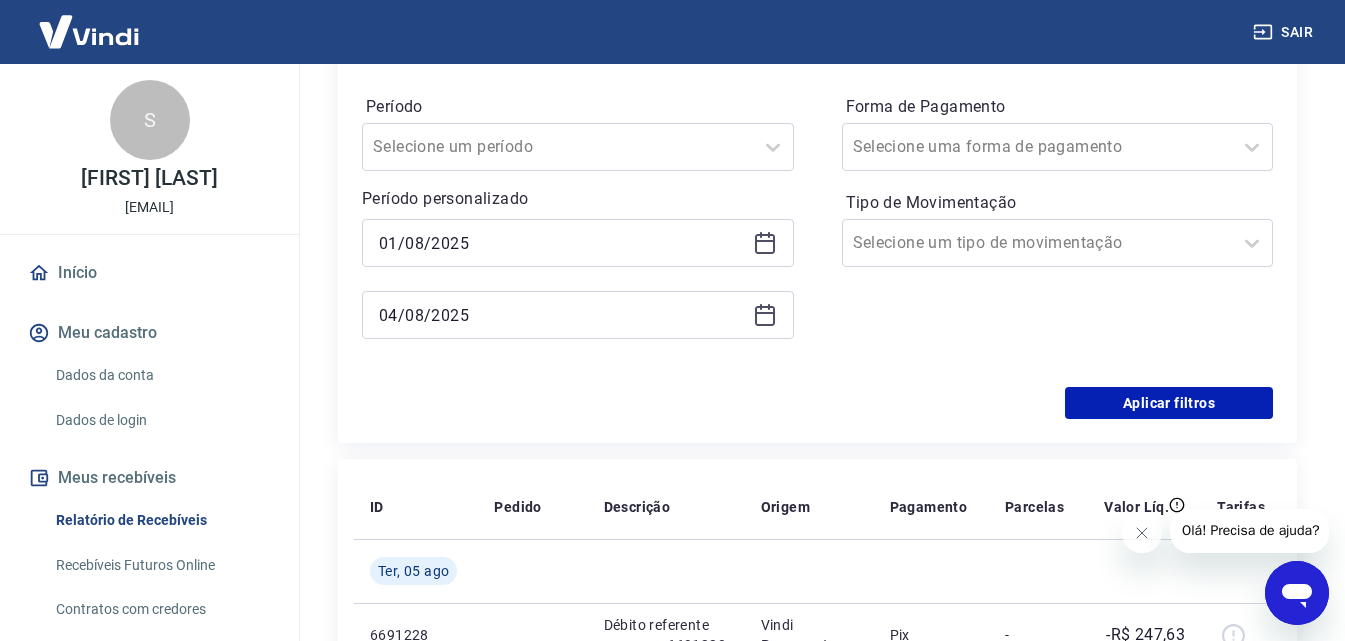 scroll, scrollTop: 200, scrollLeft: 0, axis: vertical 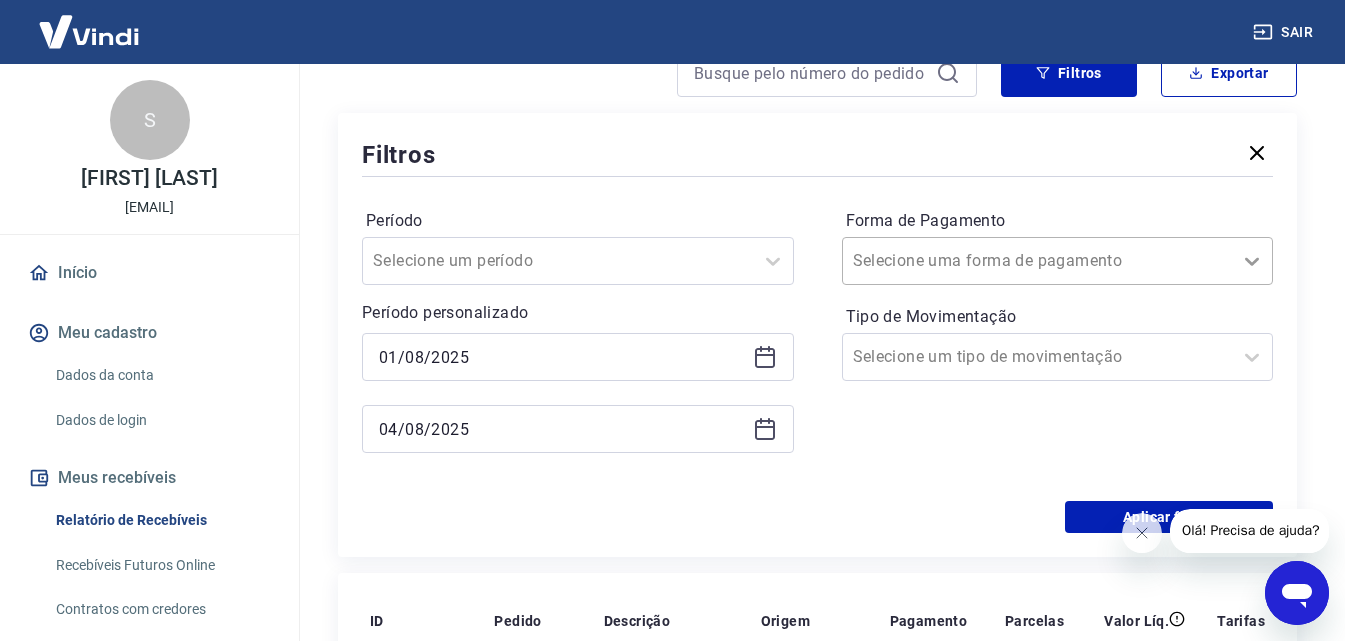 click 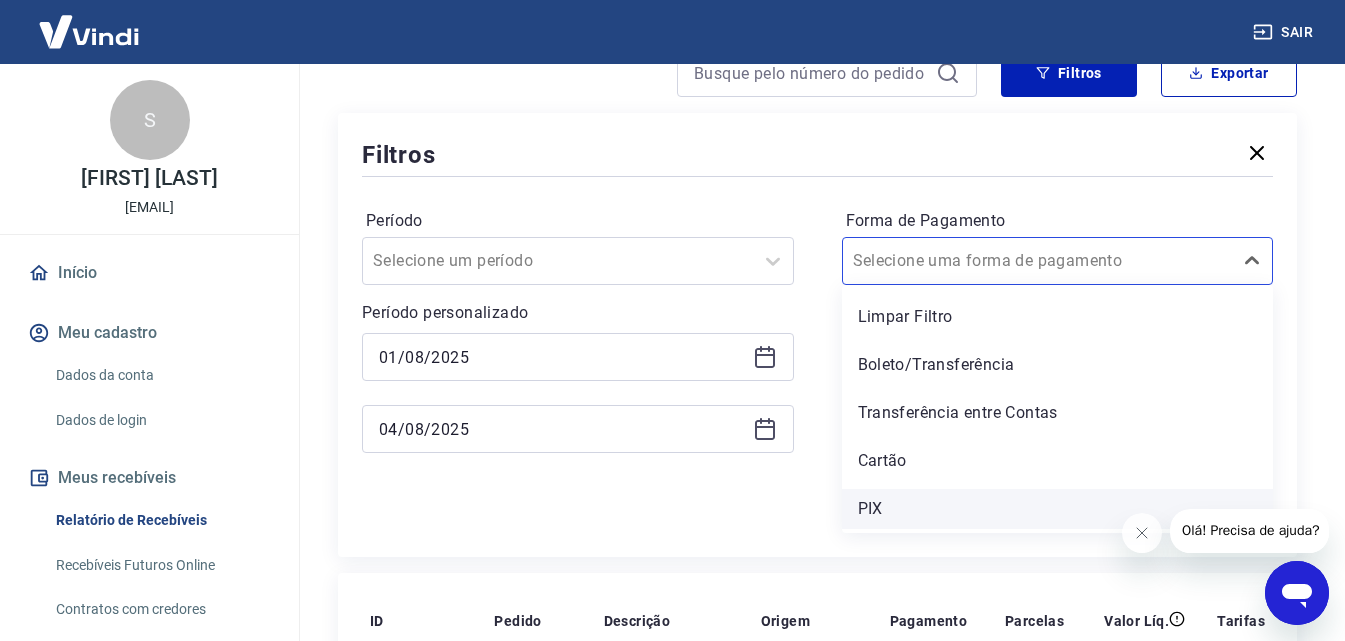 click on "PIX" at bounding box center (1058, 509) 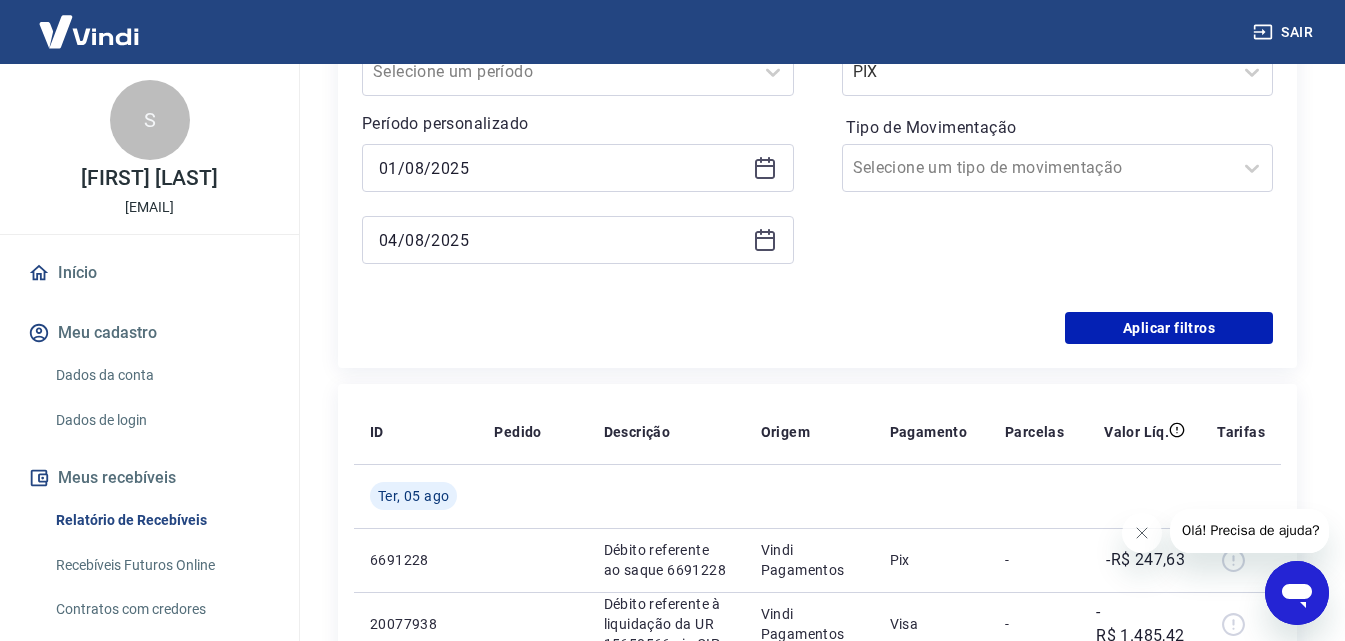 scroll, scrollTop: 400, scrollLeft: 0, axis: vertical 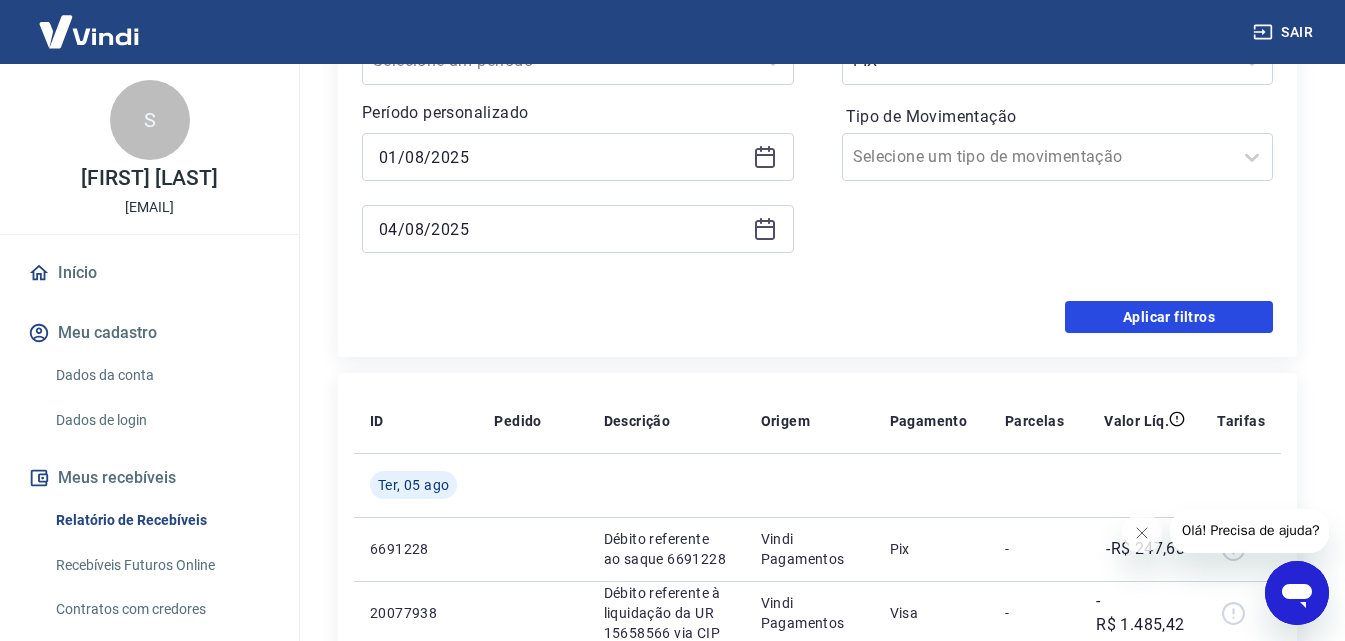 click on "Aplicar filtros" at bounding box center [1169, 317] 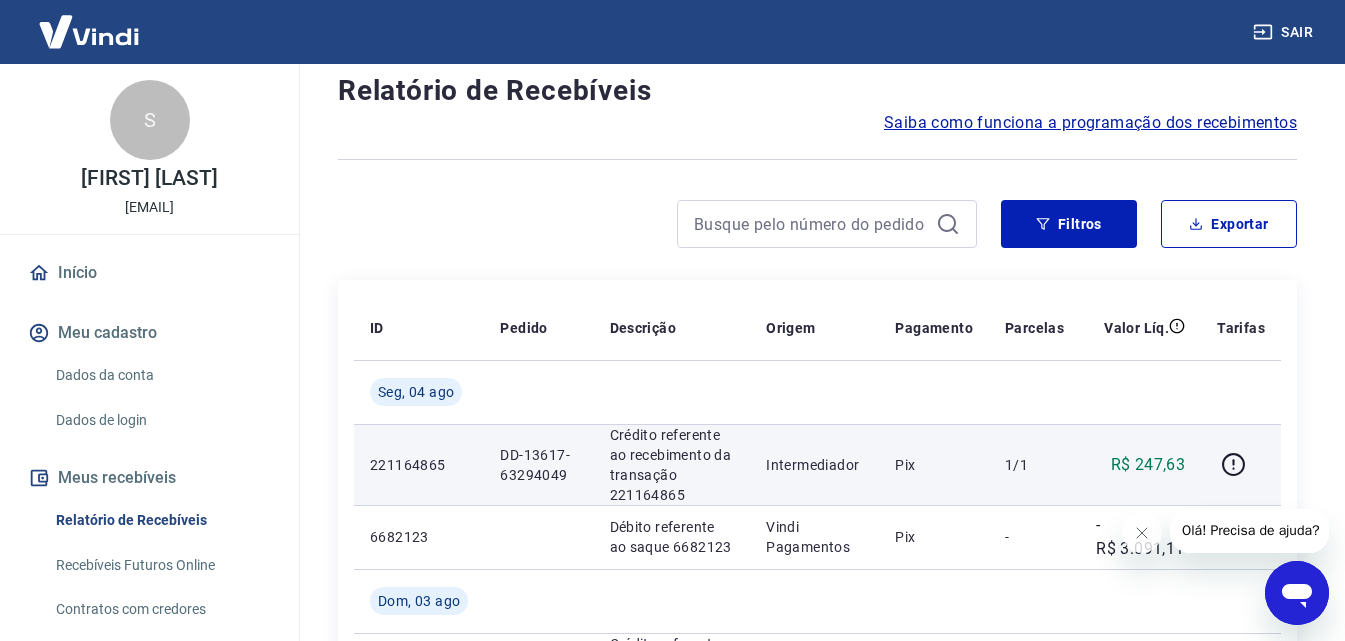 scroll, scrollTop: 0, scrollLeft: 0, axis: both 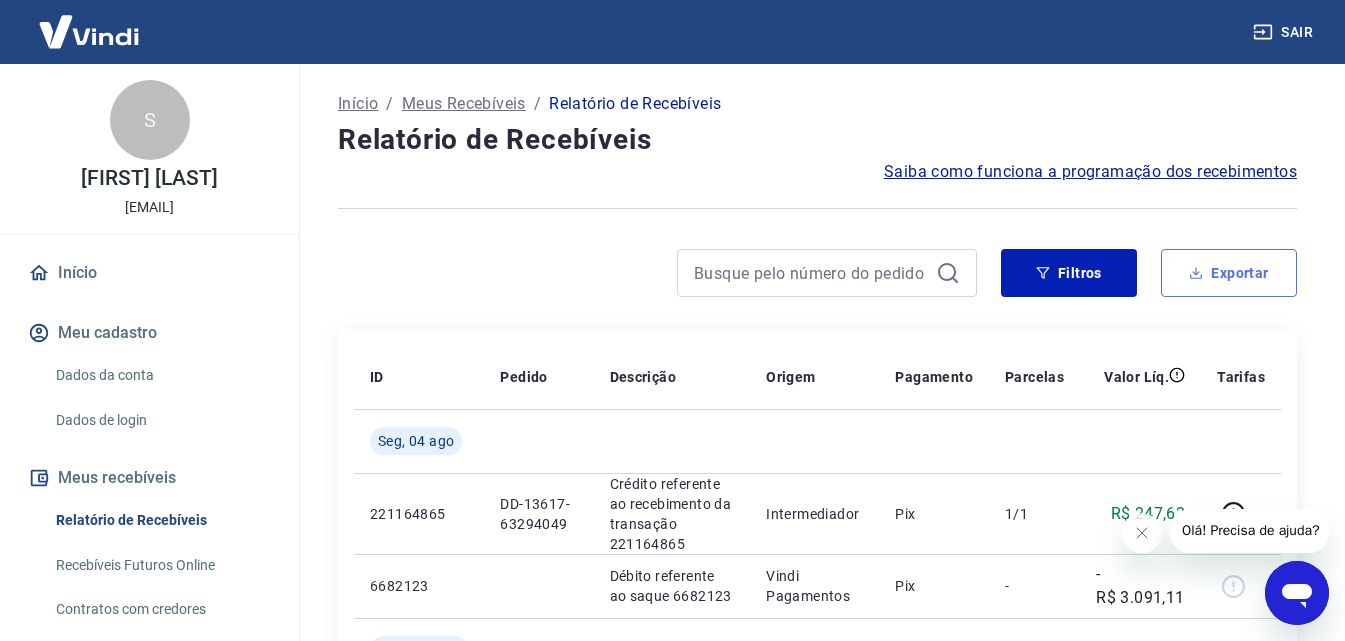 click on "Exportar" at bounding box center (1229, 273) 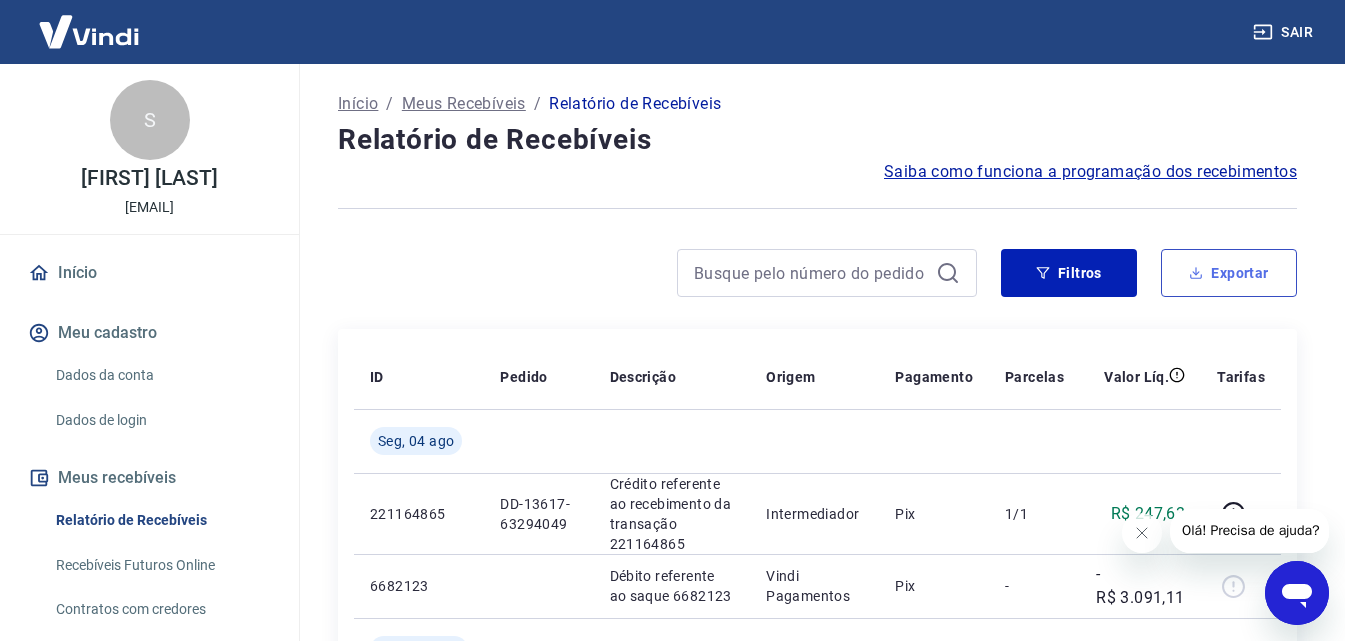 type on "01/08/2025" 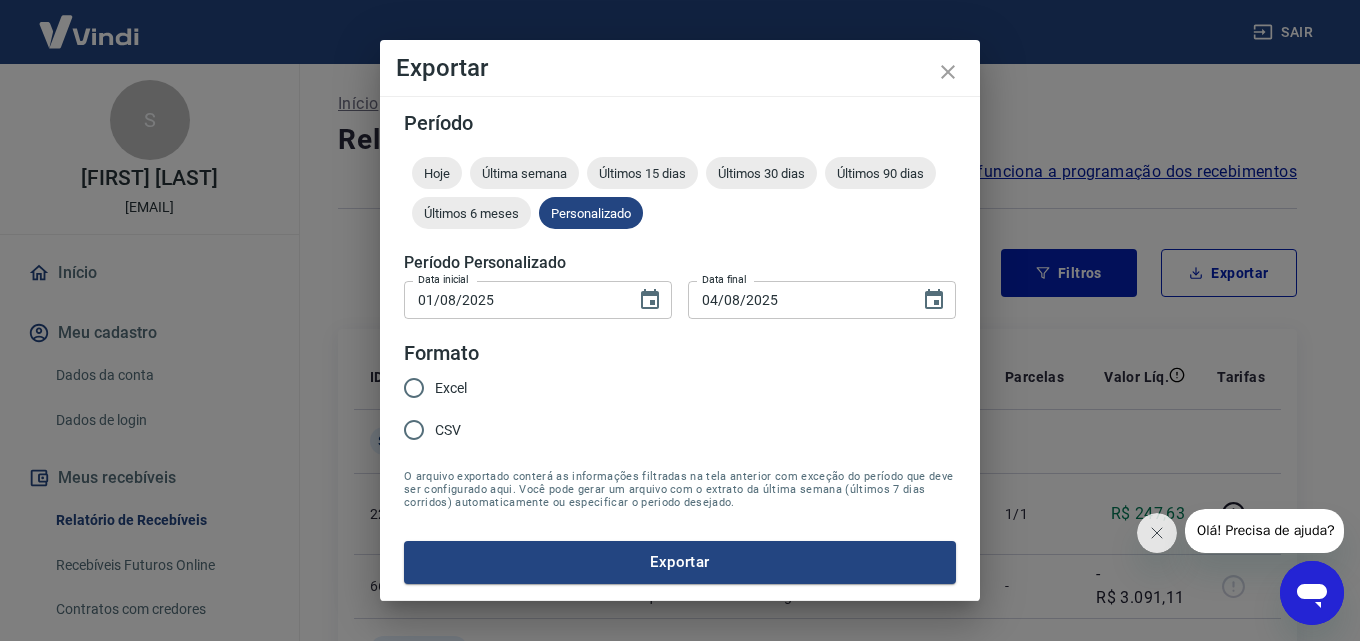 click on "Excel" at bounding box center [414, 388] 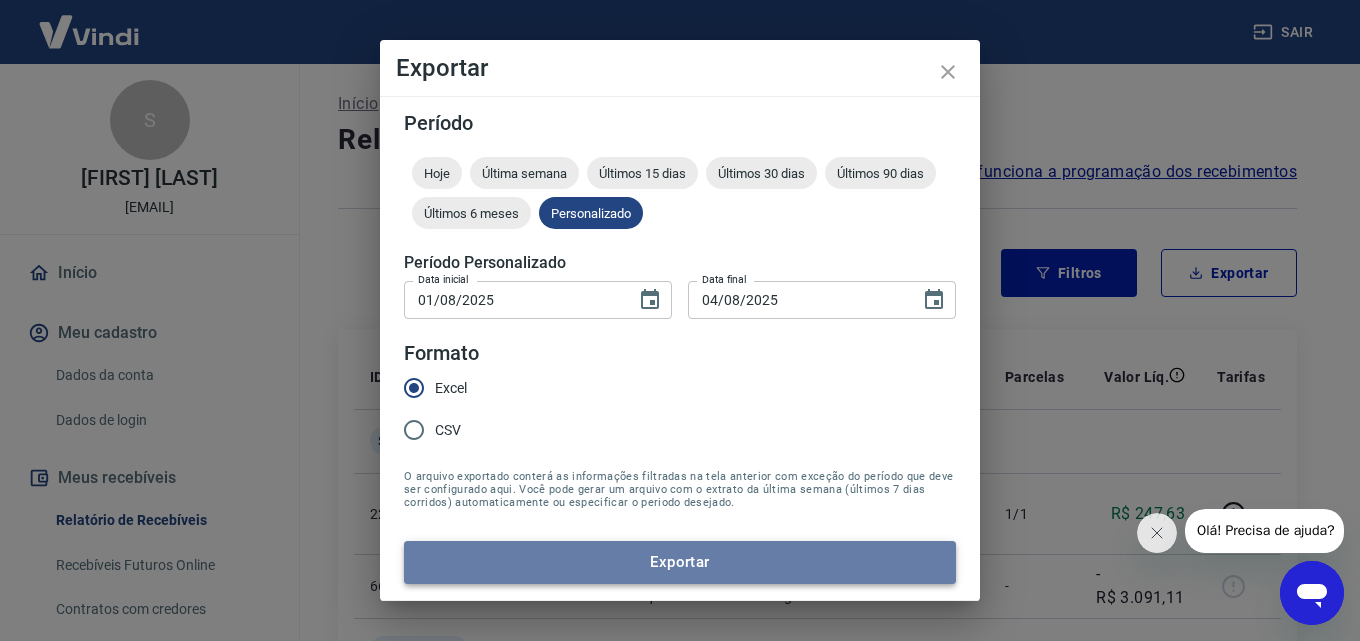 click on "Exportar" at bounding box center [680, 562] 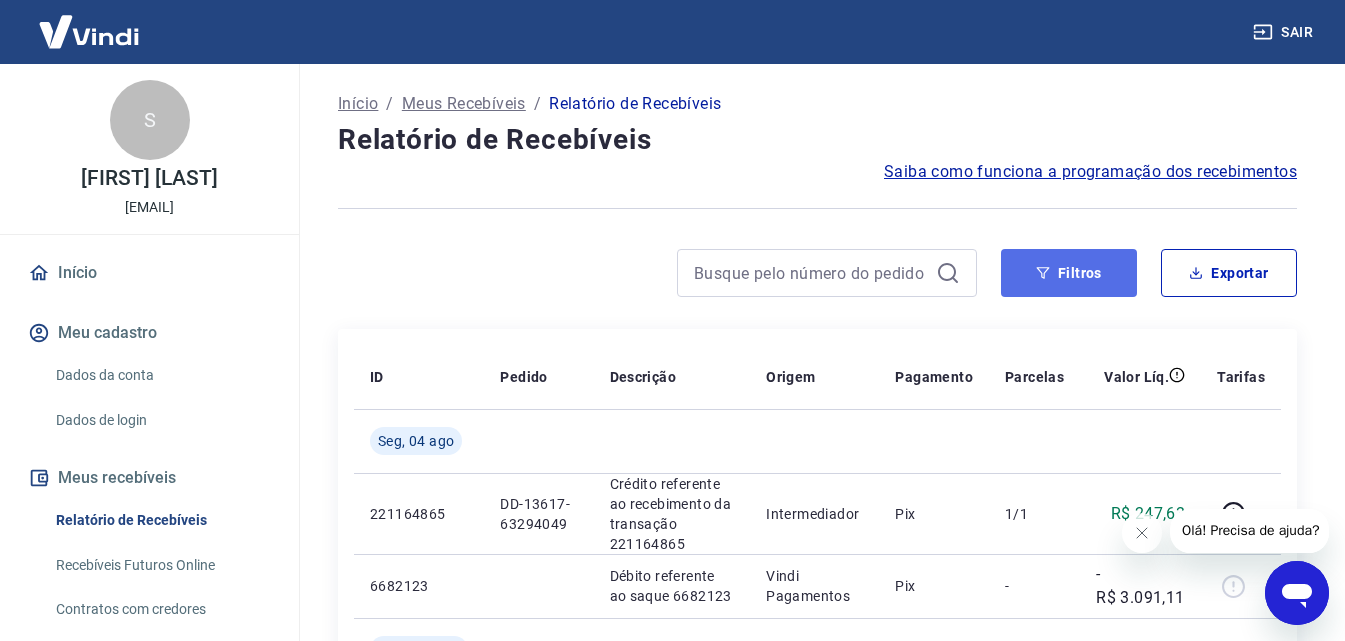 click on "Filtros" at bounding box center [1069, 273] 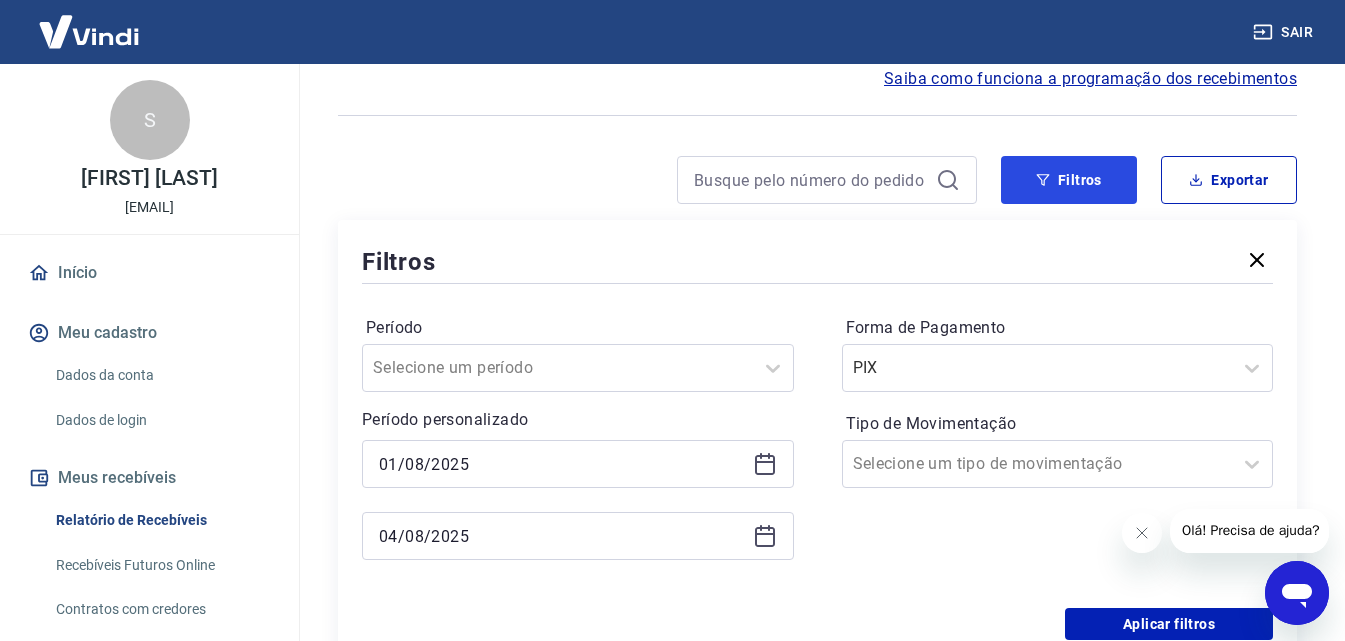 scroll, scrollTop: 200, scrollLeft: 0, axis: vertical 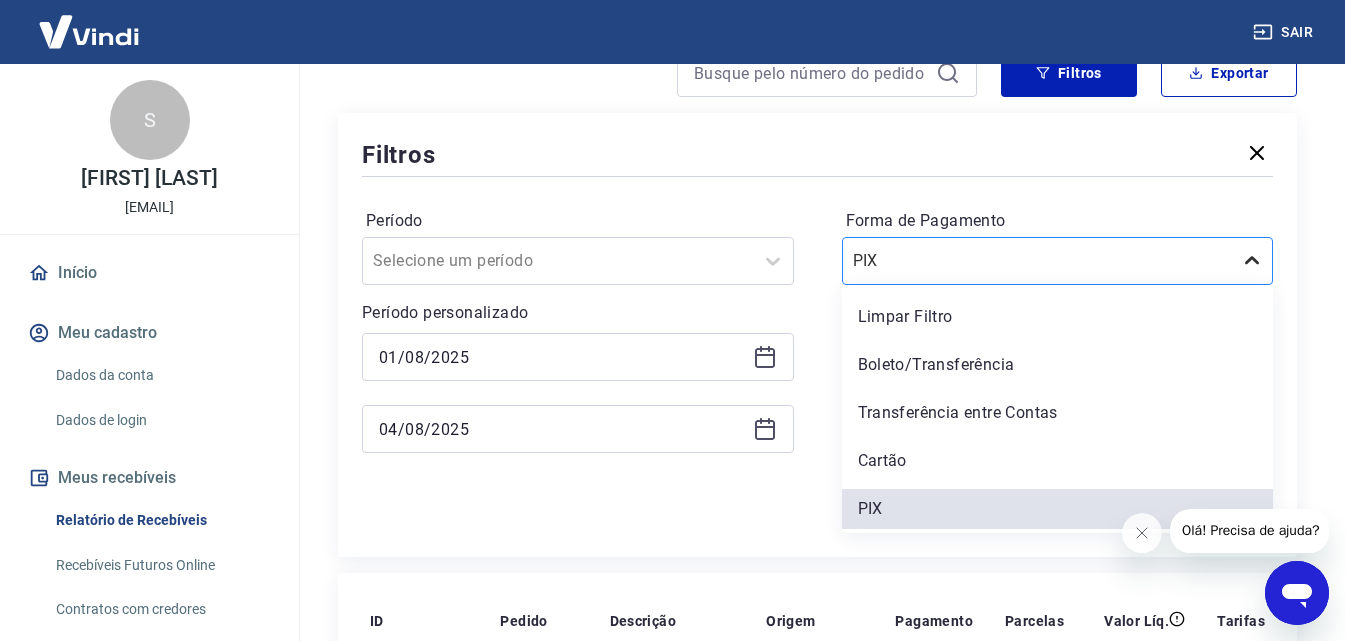 click 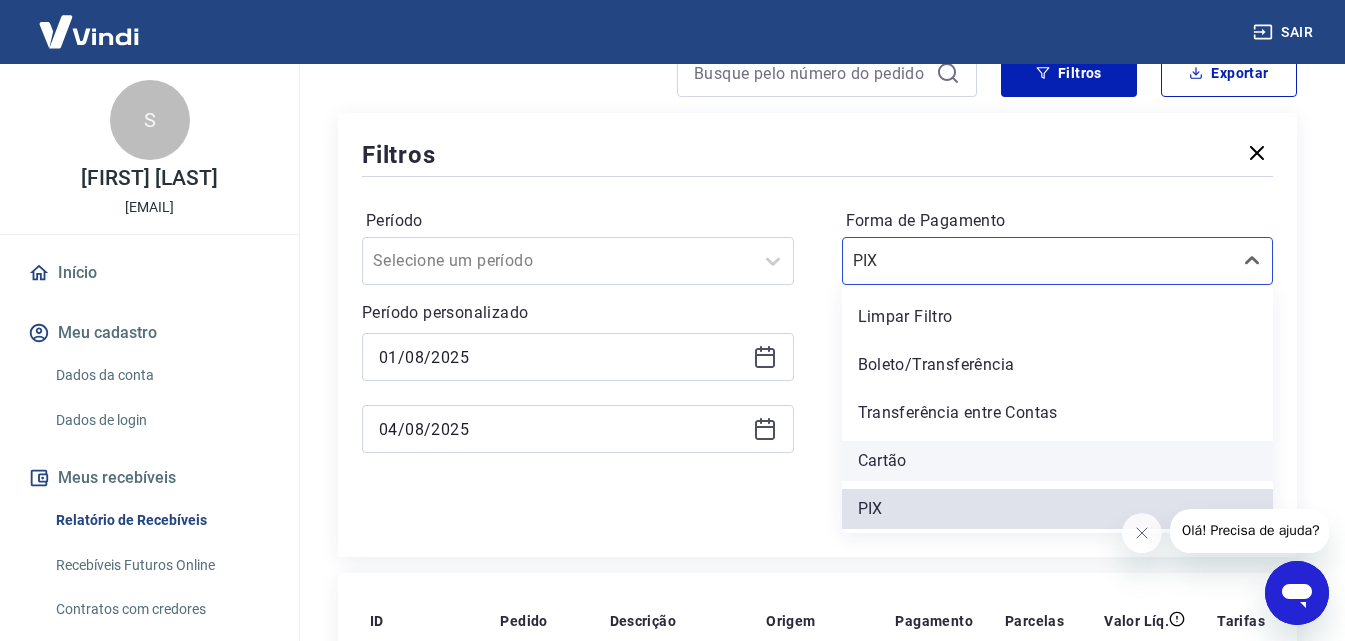 click on "Cartão" at bounding box center (1058, 461) 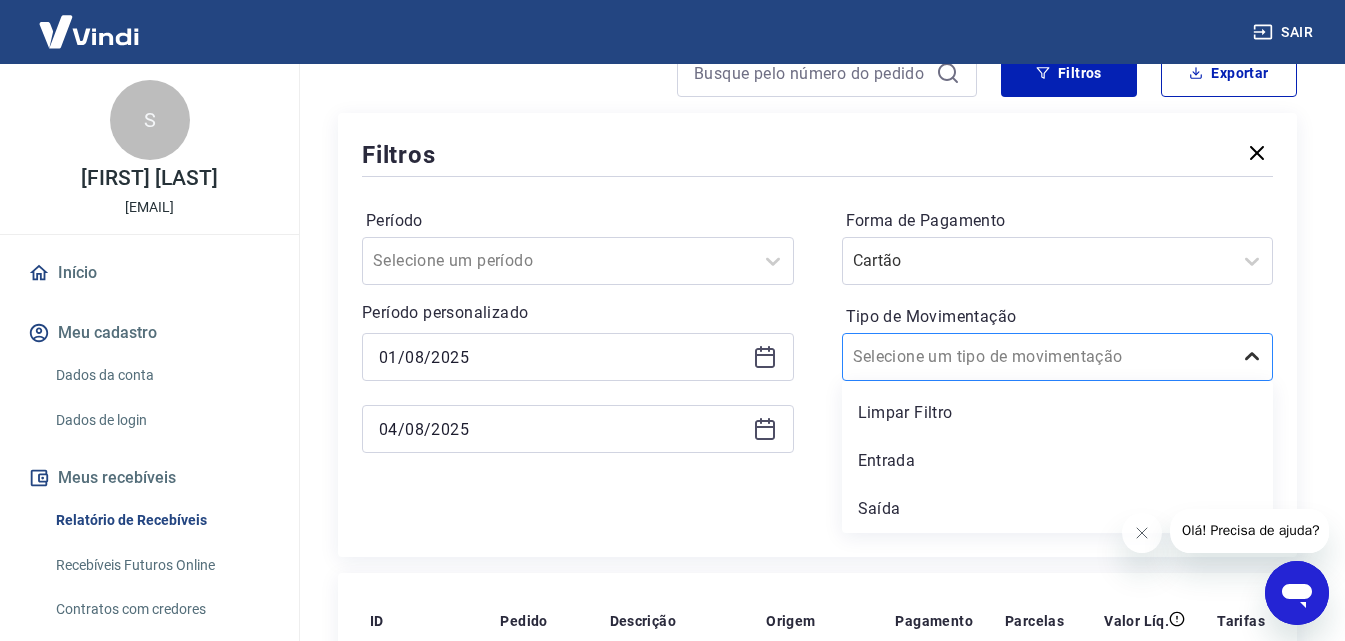 click 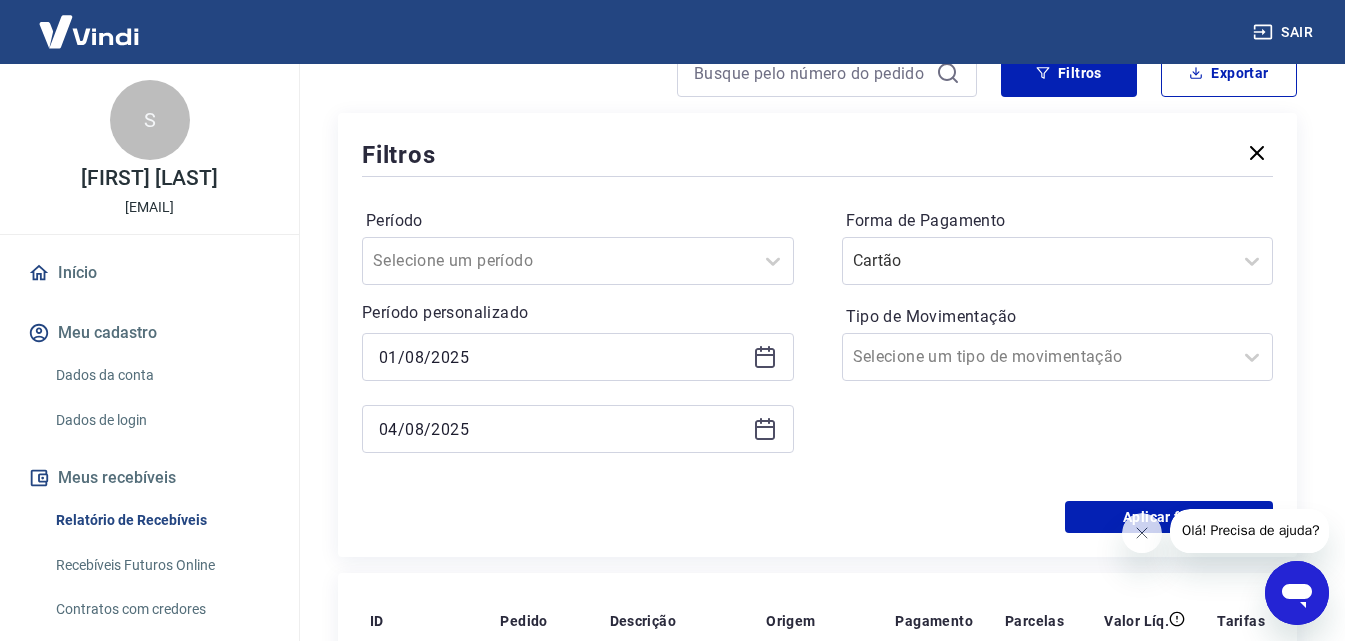 click on "Período Selecione um período Período personalizado [DATE] [DATE] Forma de Pagamento Cartão Tipo de Movimentação Selecione um tipo de movimentação" at bounding box center [817, 341] 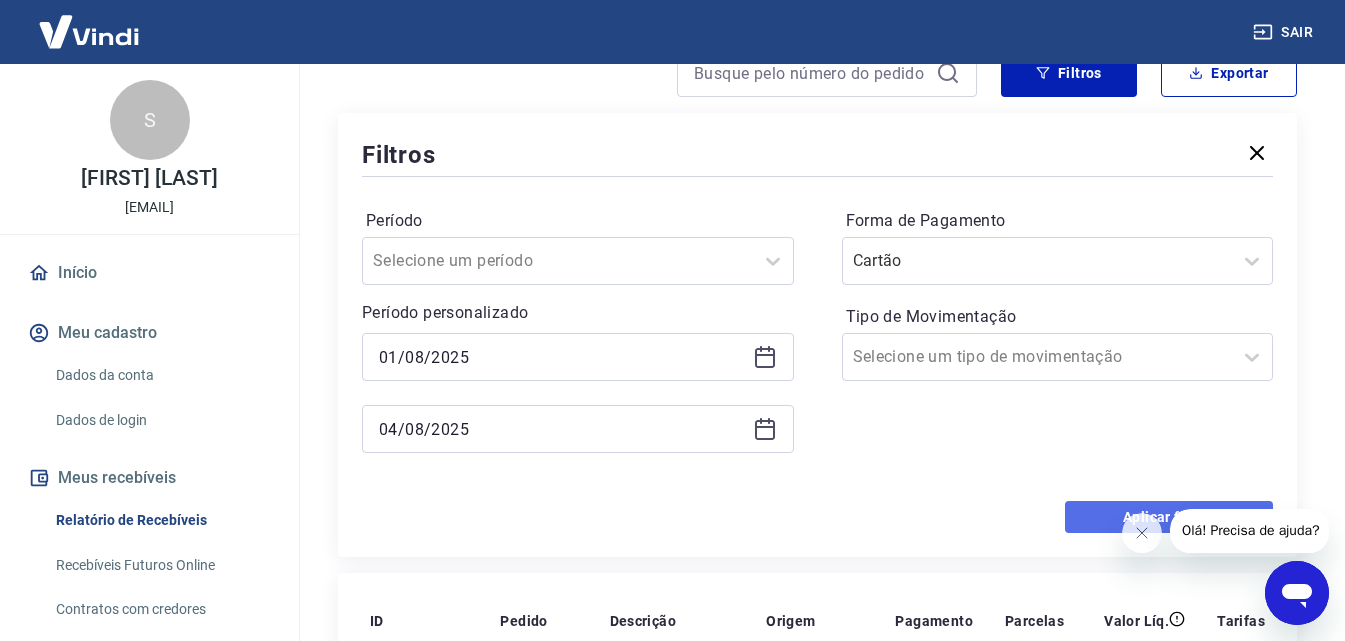 click on "Aplicar filtros" at bounding box center (1169, 517) 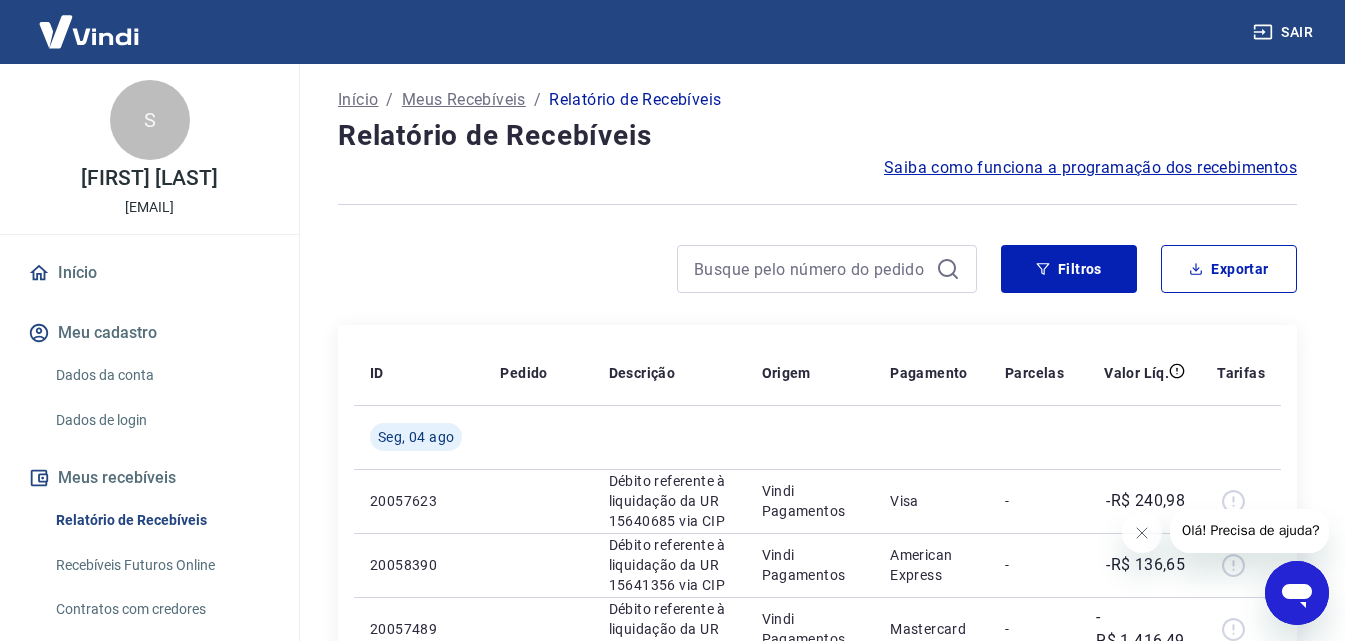 scroll, scrollTop: 0, scrollLeft: 0, axis: both 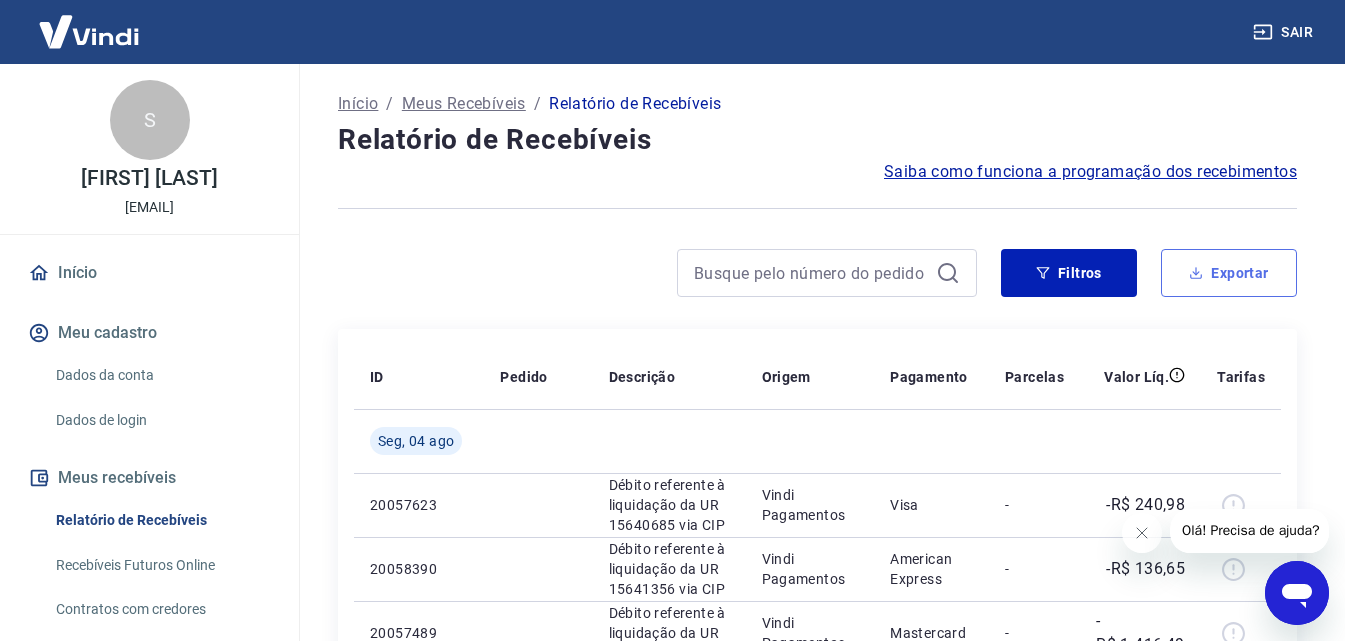 click on "Exportar" at bounding box center [1229, 273] 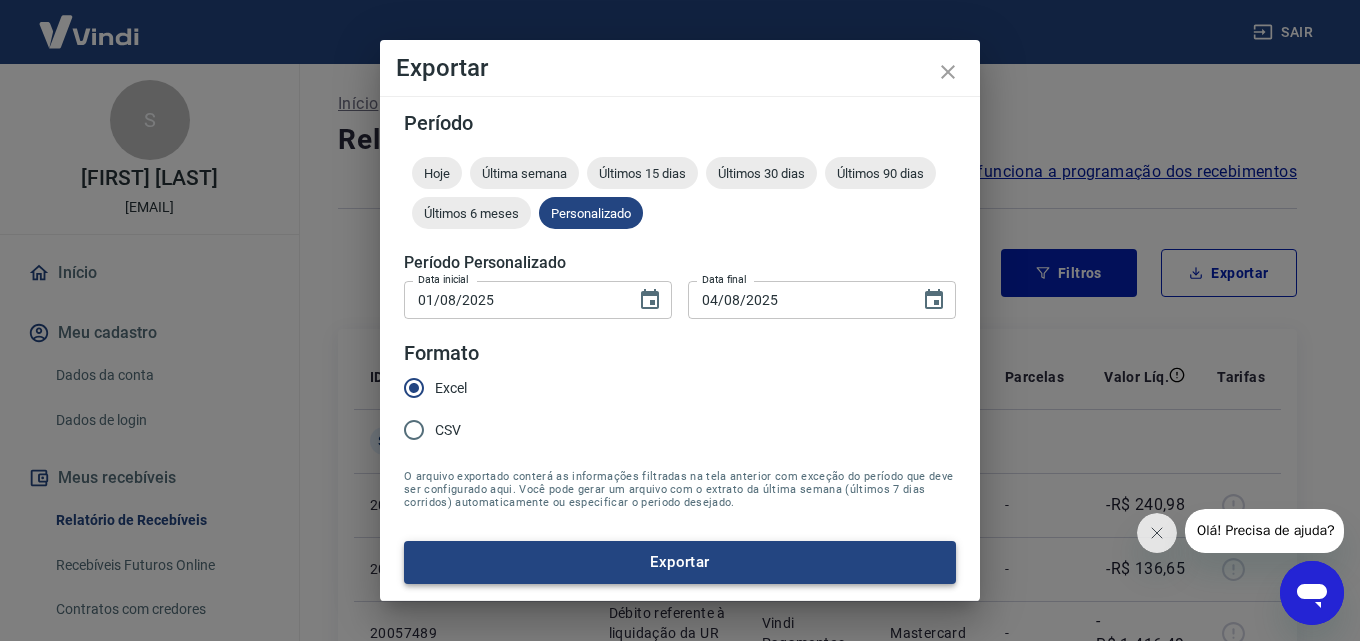 click on "Exportar" at bounding box center (680, 562) 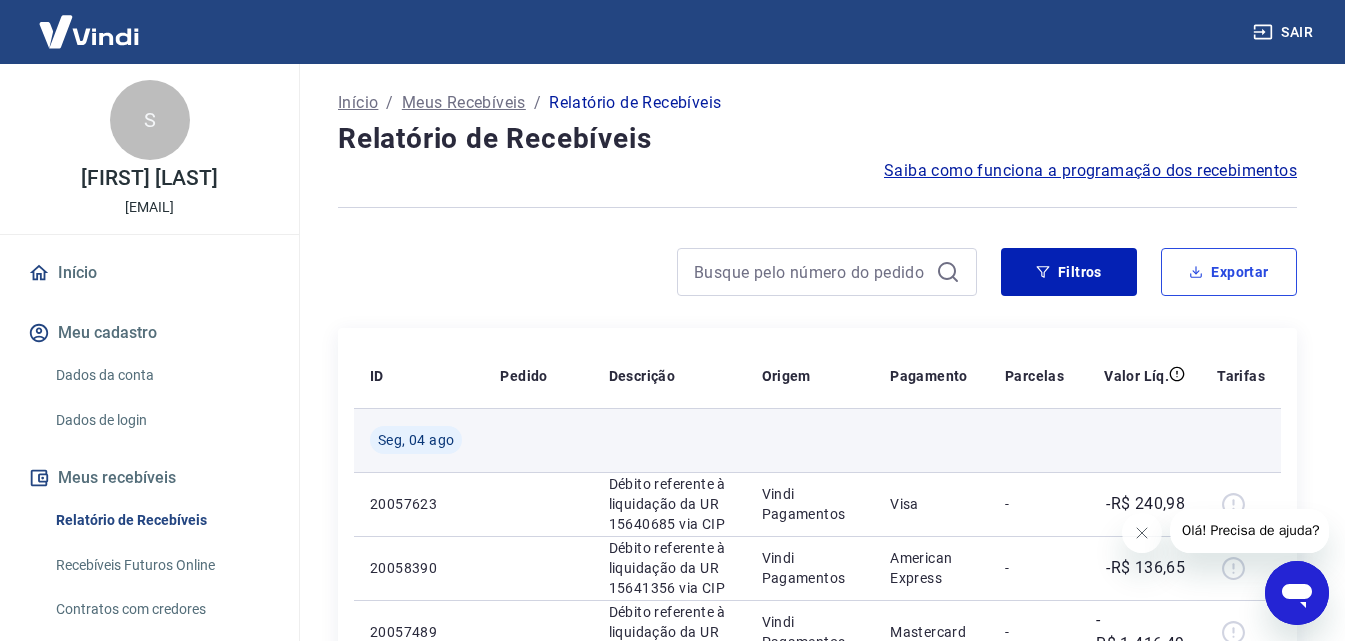 scroll, scrollTop: 0, scrollLeft: 0, axis: both 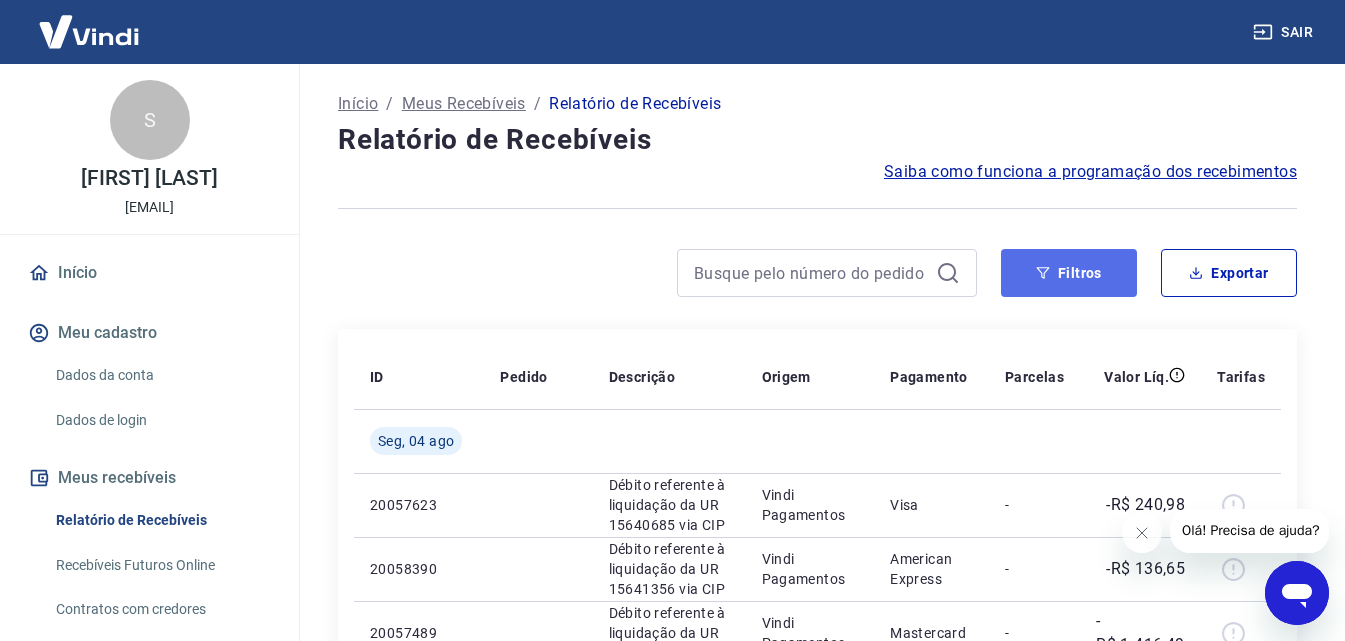 click on "Filtros" at bounding box center [1069, 273] 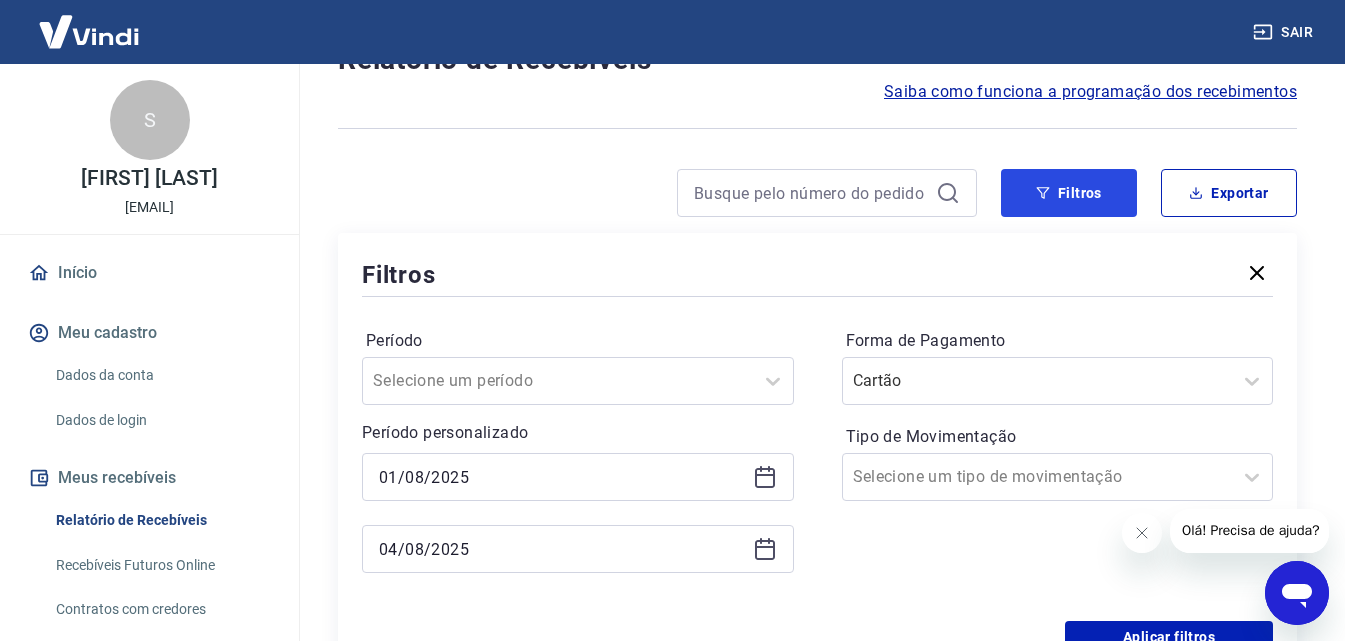 scroll, scrollTop: 200, scrollLeft: 0, axis: vertical 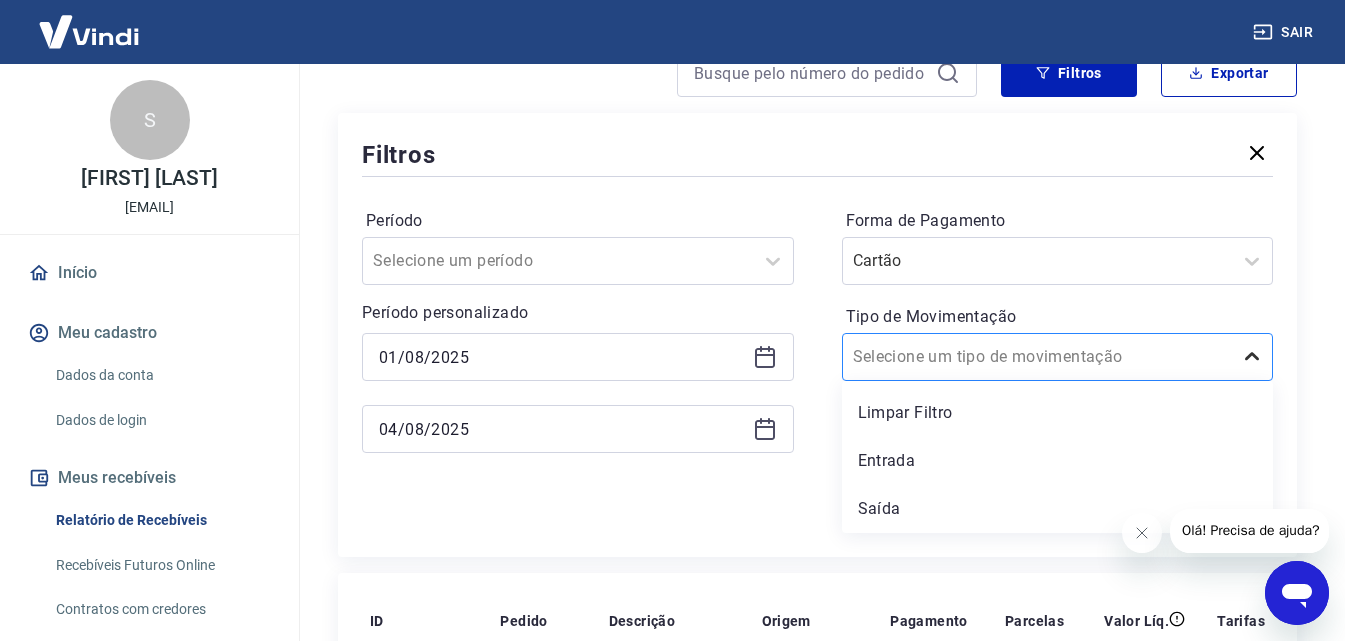 click 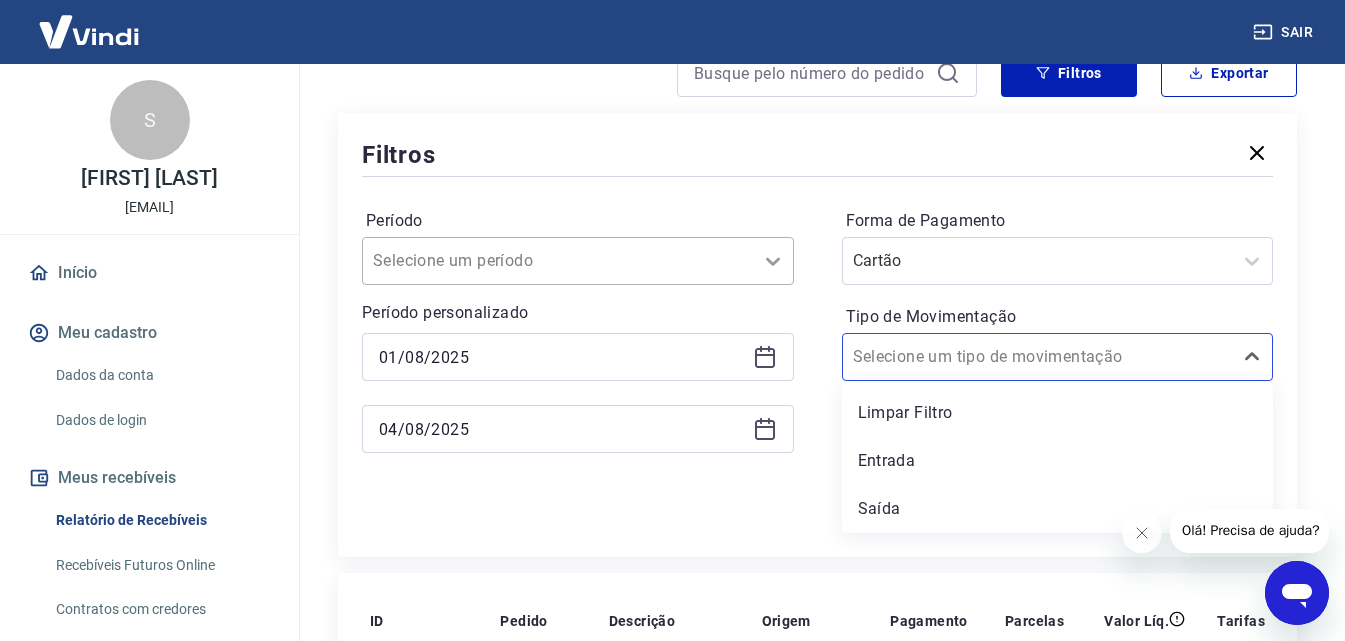 click 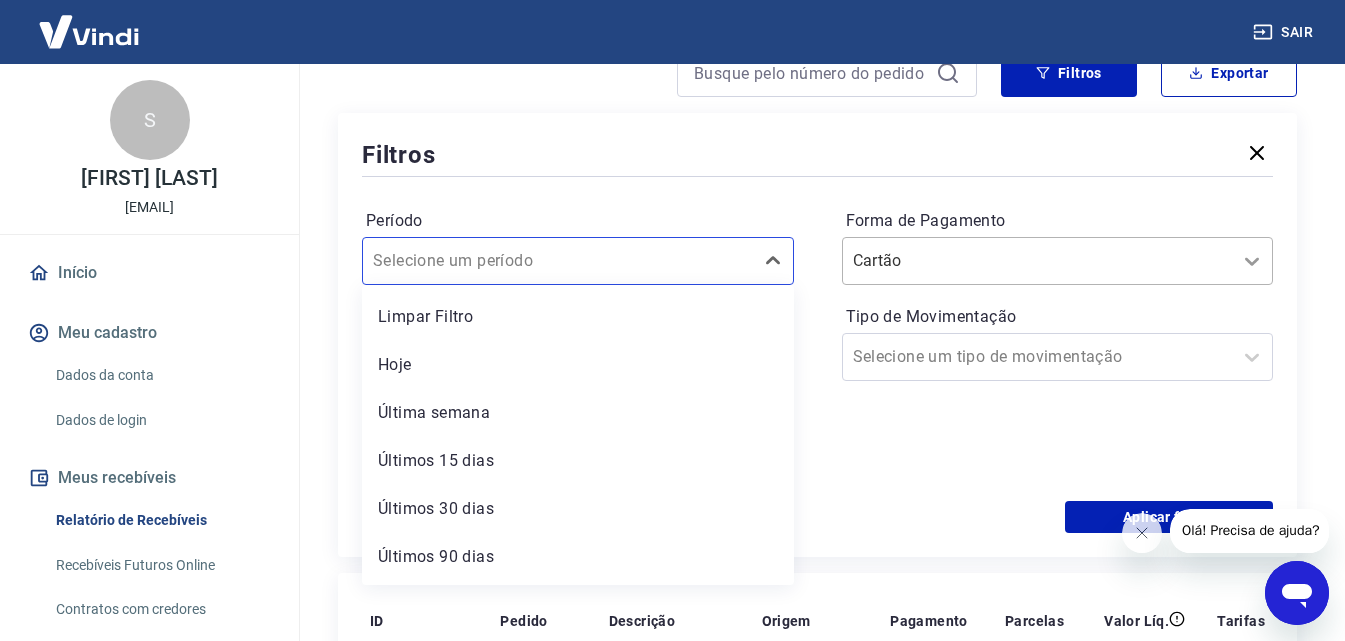 click 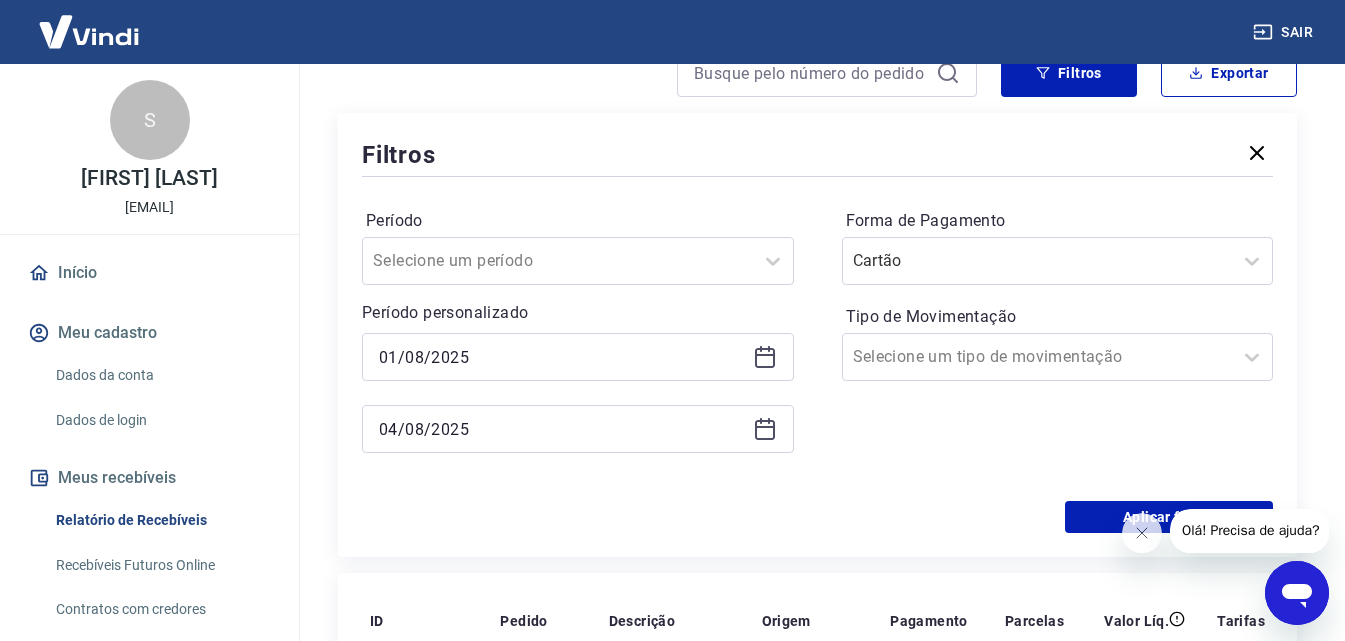 click on "Período Selecione um período Período personalizado [DATE] [DATE] Forma de Pagamento Cartão Tipo de Movimentação Selecione um tipo de movimentação" at bounding box center (817, 341) 